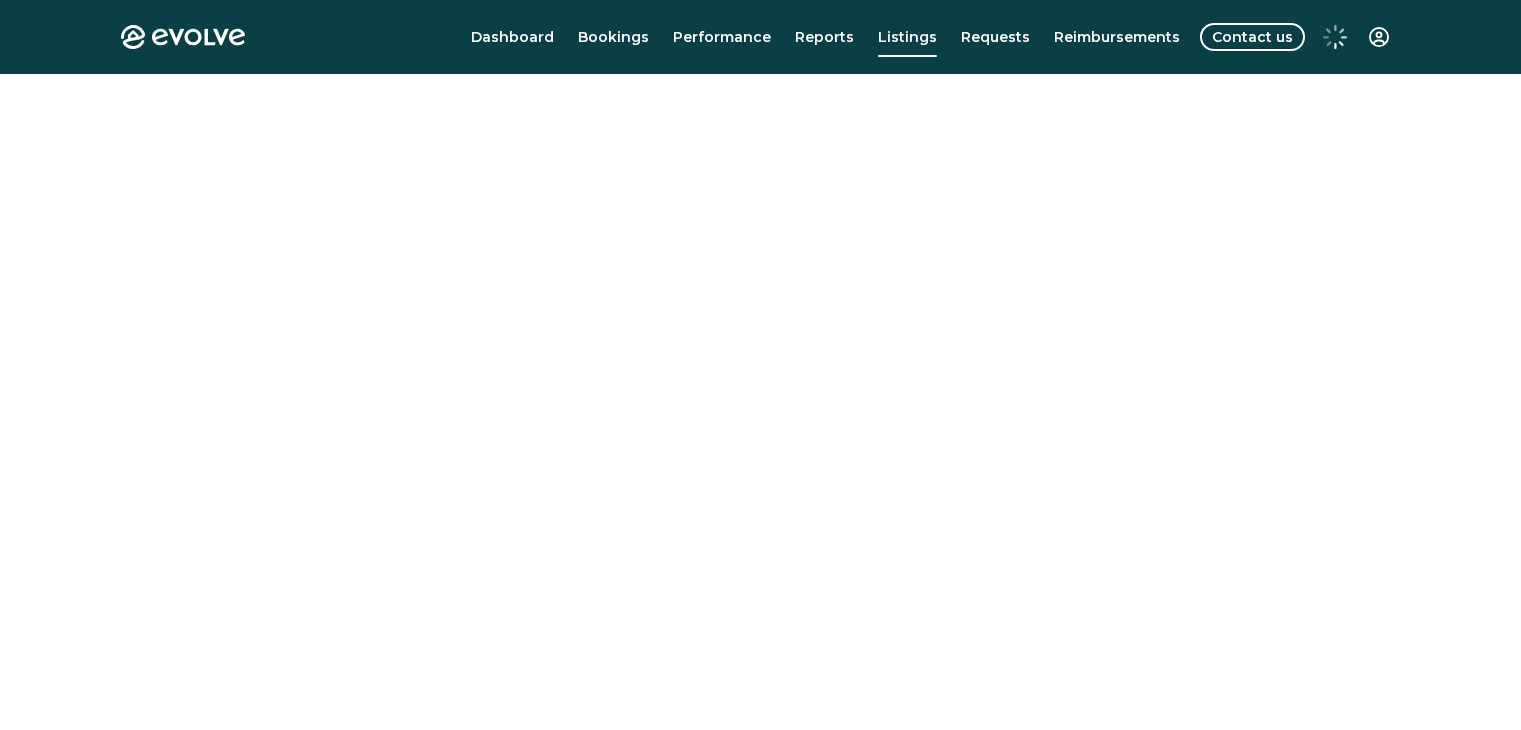scroll, scrollTop: 0, scrollLeft: 0, axis: both 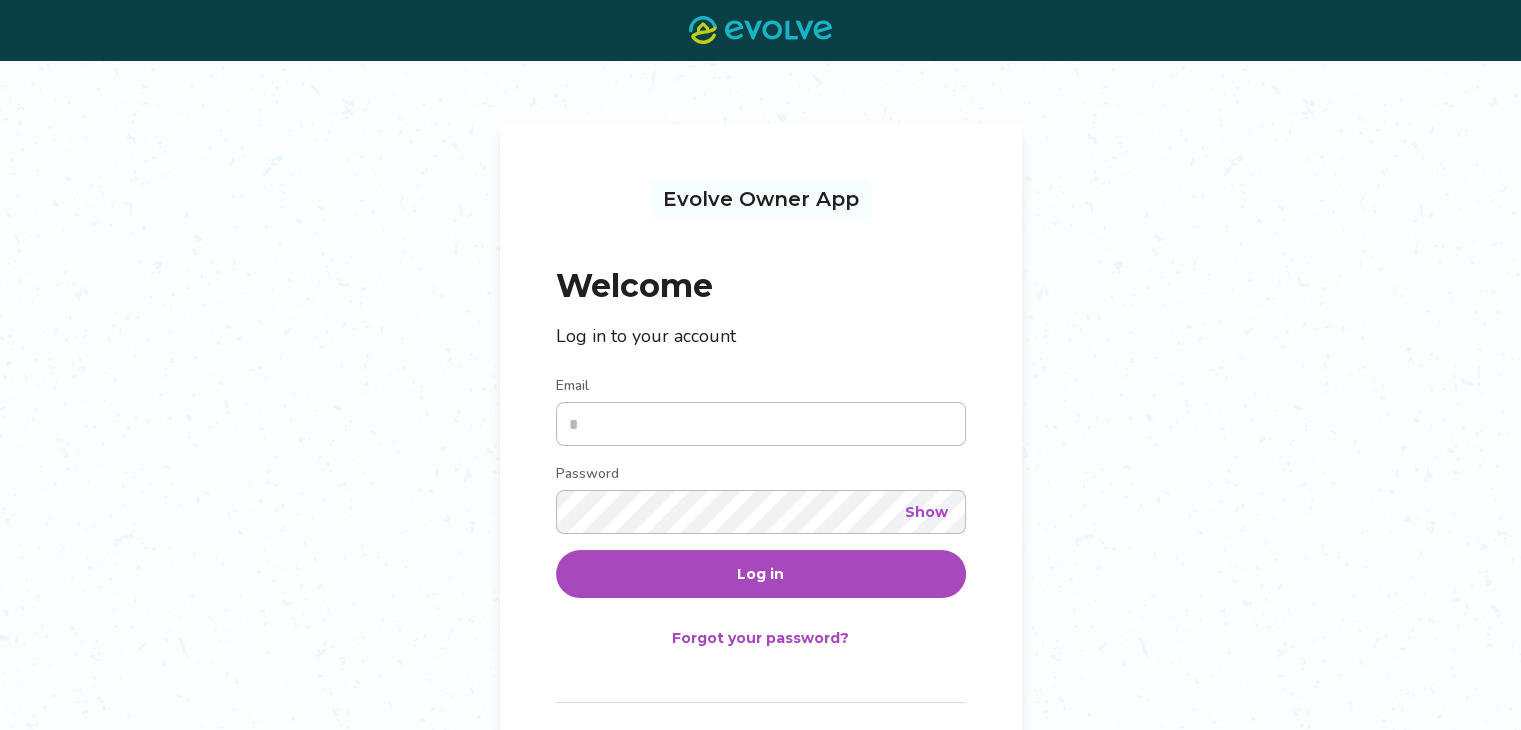 type on "**********" 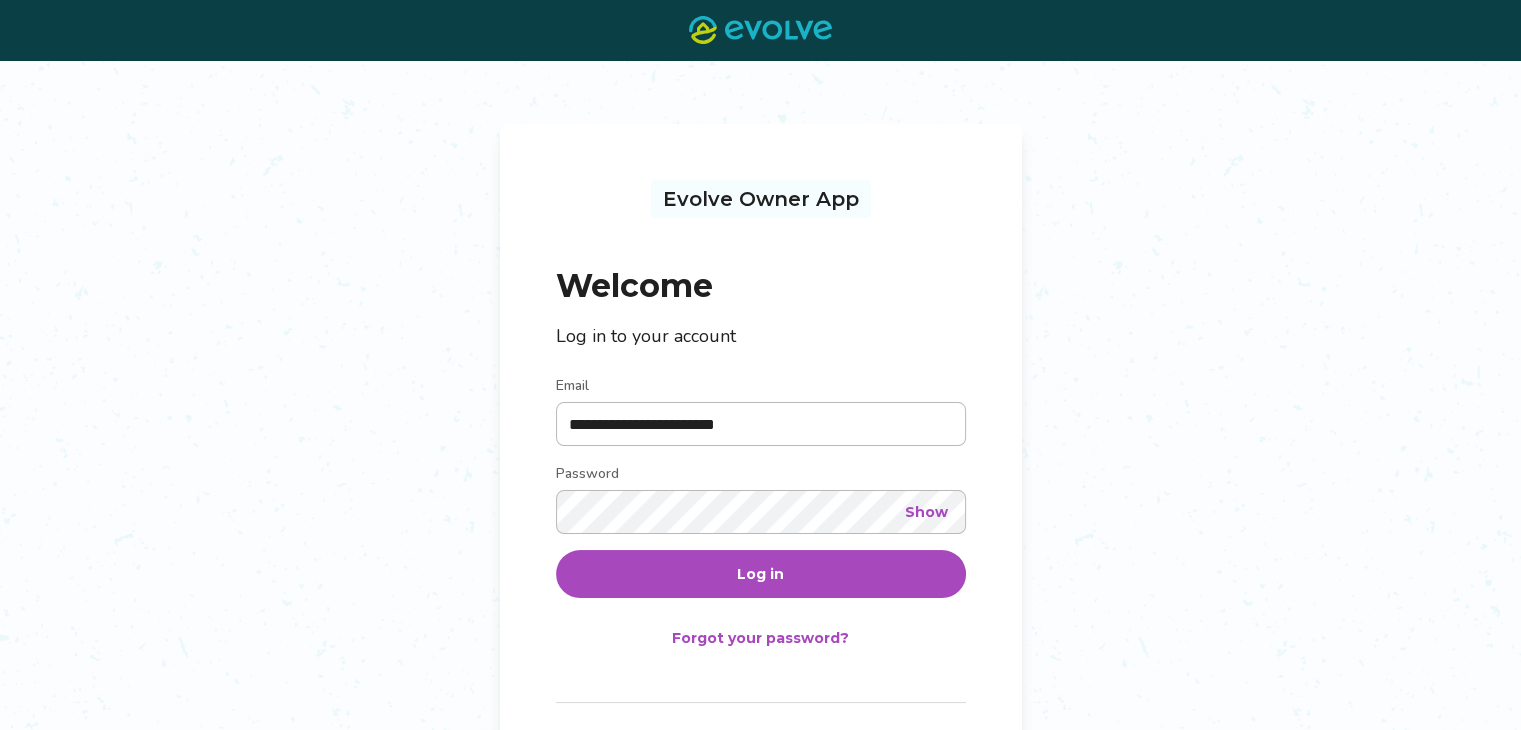 click on "Log in" at bounding box center [761, 574] 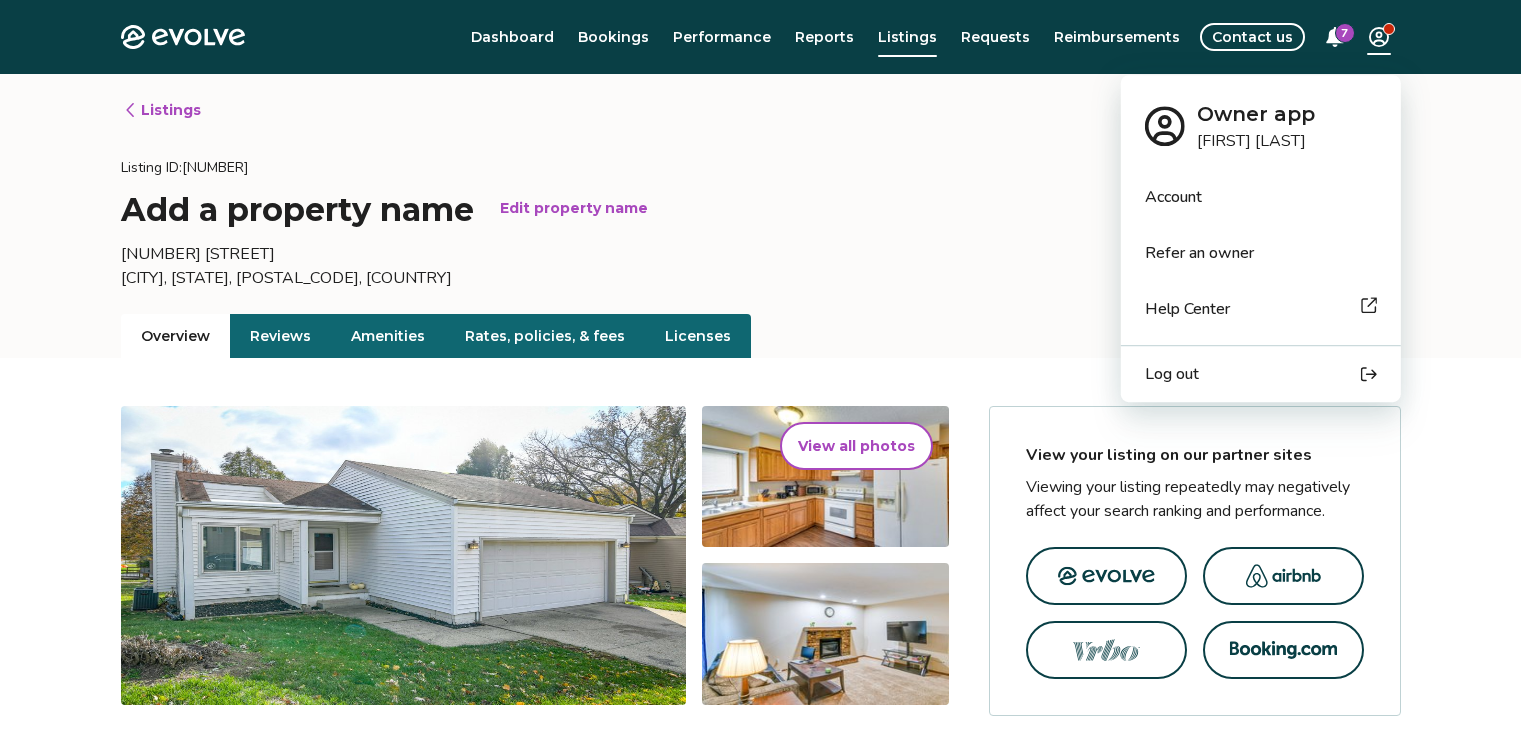 click on "Evolve Dashboard Bookings Performance Reports Listings Requests Reimbursements Contact us [NUMBER] Listings Listing ID:  [NUMBER] Add a property name Edit property name [NUMBER] [STREET] [CITY], [STATE], [POSTAL_CODE], [COUNTRY] Overview Reviews Amenities Rates, policies,  fees Licenses View all photos Overview Submit a request Add owner block Reviews [NUMBER] ([NUMBER] total reviews) Bedrooms [NUMBER] Bathrooms [NUMBER] Maximum occupancy [NUMBER] Property type House Complex name N/A Unit size [NUMBER] Contacts Please be aware that only contacts designated as Guest Contacts will be shared with the guests. Full Service [FIRST]   [LAST] [EMAIL]   [PHONE] Property Owner [FIRST]   [LAST] [EMAIL]   [PHONE] Information for your guests Pre-stay information Pre-stay Property description Property address [NUMBER] [STREET], [CITY], [STATE], [POSTAL_CODE], [COUNTRY] Guest contact [FIRST], ([PHONE]), [EMAIL] Check-in instructions Check in after [TIME] Check-out instructions Check out before [TIME] |" at bounding box center (768, 1506) 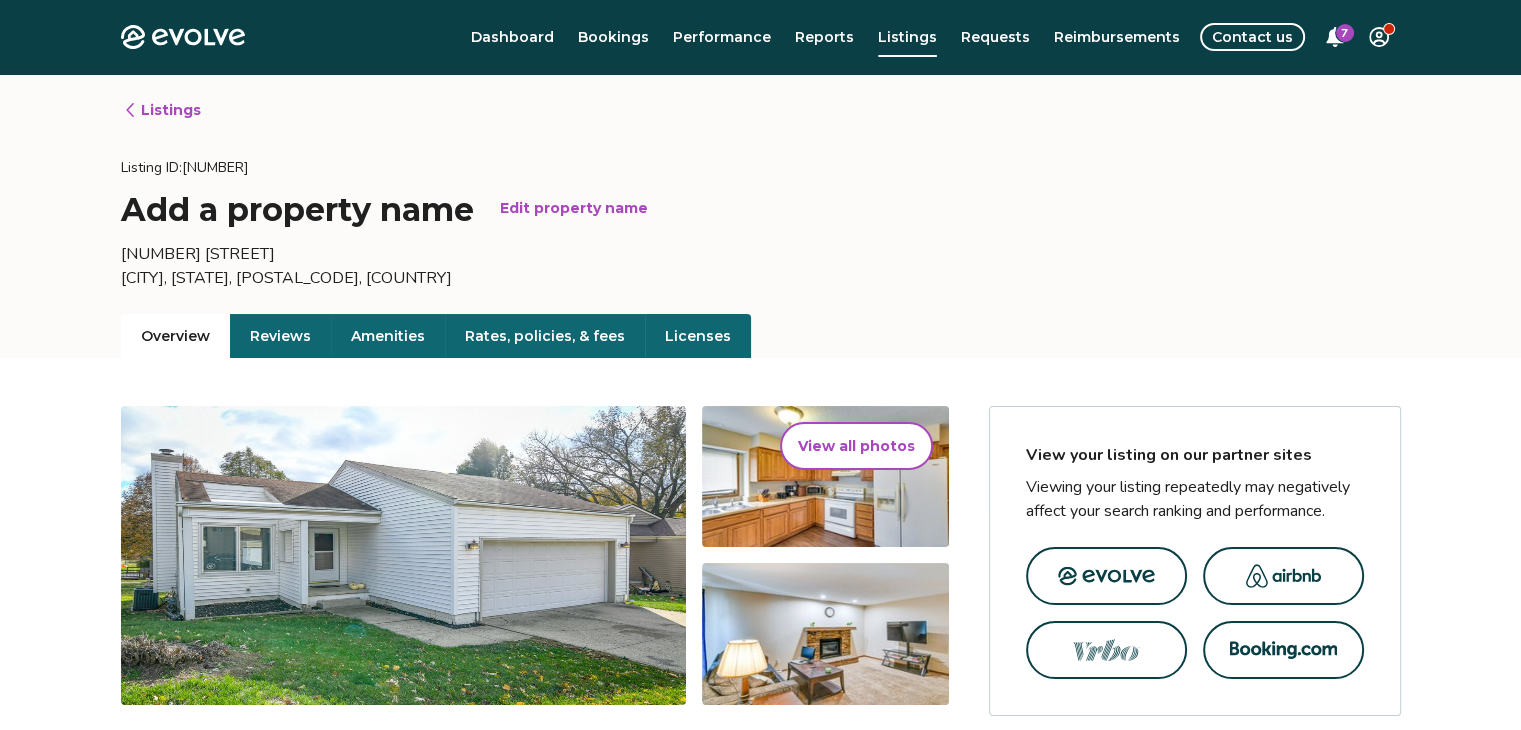 click on "Evolve Dashboard Bookings Performance Reports Listings Requests Reimbursements Contact us [NUMBER] Listings Listing ID:  [NUMBER] Add a property name Edit property name [NUMBER] [STREET] [CITY], [STATE], [POSTAL_CODE], [COUNTRY] Overview Reviews Amenities Rates, policies,  fees Licenses View all photos Overview Submit a request Add owner block Reviews [NUMBER] ([NUMBER] total reviews) Bedrooms [NUMBER] Bathrooms [NUMBER] Maximum occupancy [NUMBER] Property type House Complex name N/A Unit size [NUMBER] Contacts Please be aware that only contacts designated as Guest Contacts will be shared with the guests. Full Service [FIRST]   [LAST] [EMAIL]   [PHONE] Property Owner [FIRST]   [LAST] [EMAIL]   [PHONE] Information for your guests Pre-stay information Pre-stay Property description Property address [NUMBER] [STREET], [CITY], [STATE], [POSTAL_CODE], [COUNTRY] Guest contact [FIRST], ([PHONE]), [EMAIL] Check-in instructions Check in after [TIME] Check-out instructions Check out before [TIME] |" at bounding box center (760, 1506) 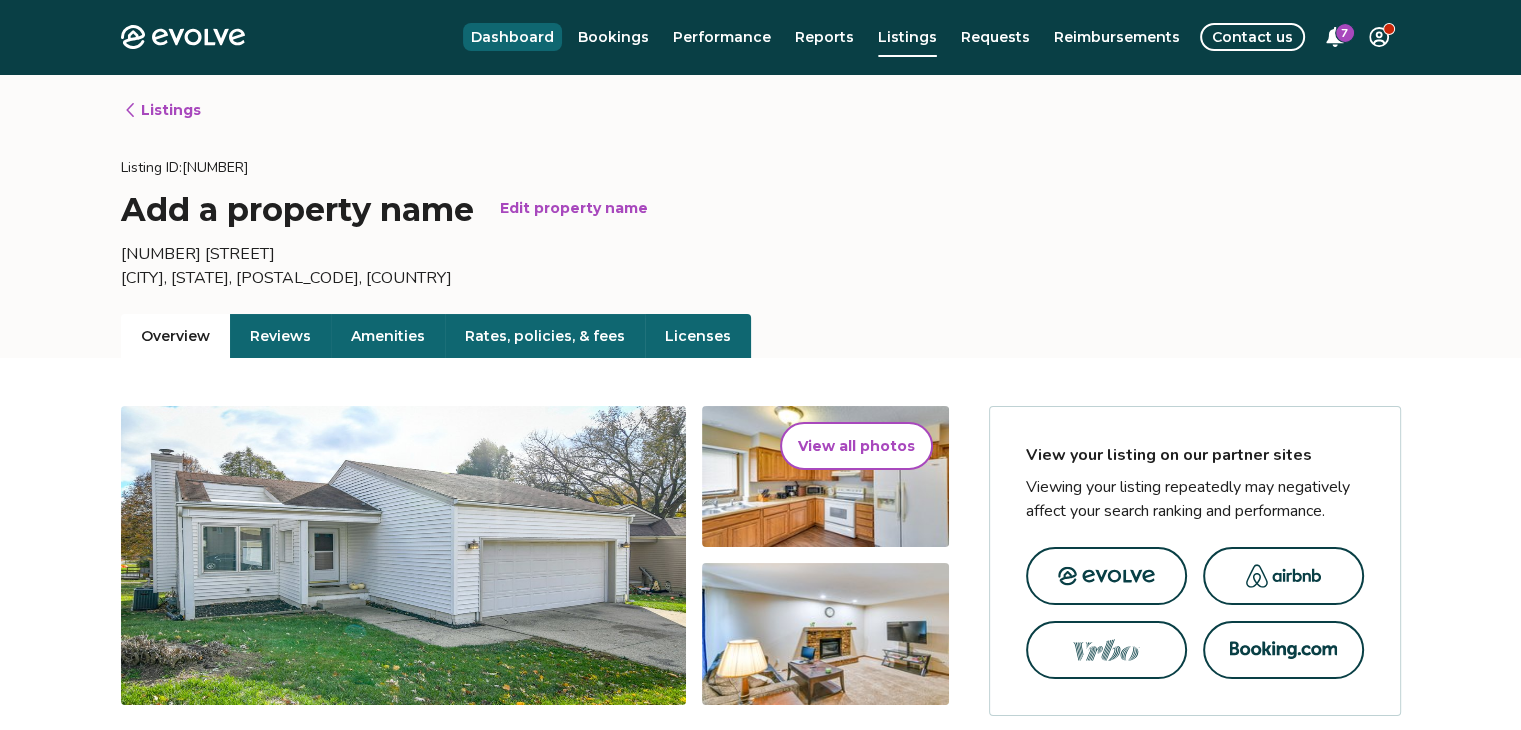 click on "Dashboard" at bounding box center (512, 37) 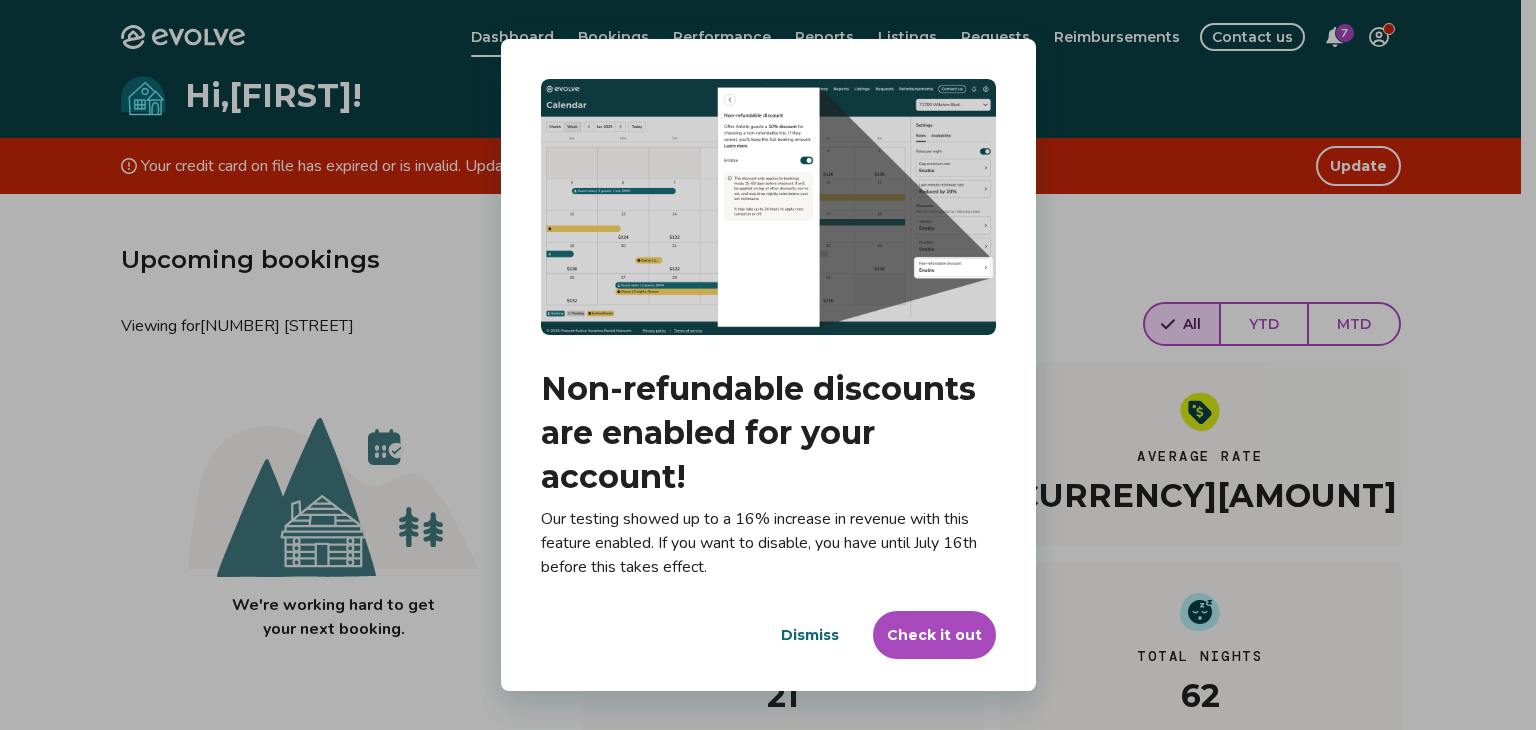click on "Dismiss" at bounding box center [810, 635] 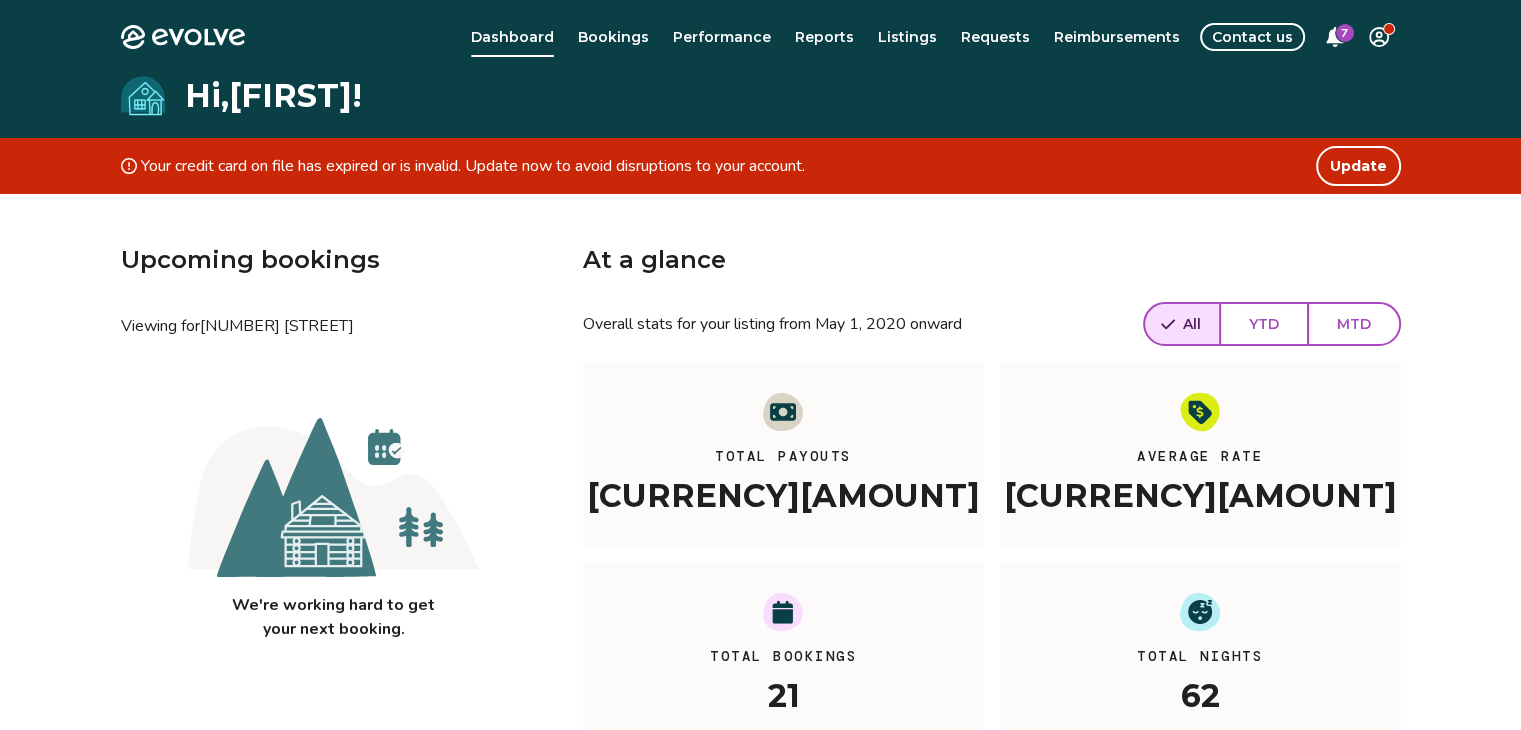 click on "Your credit card on file has expired or is invalid. Update now to avoid disruptions to your account." at bounding box center (473, 166) 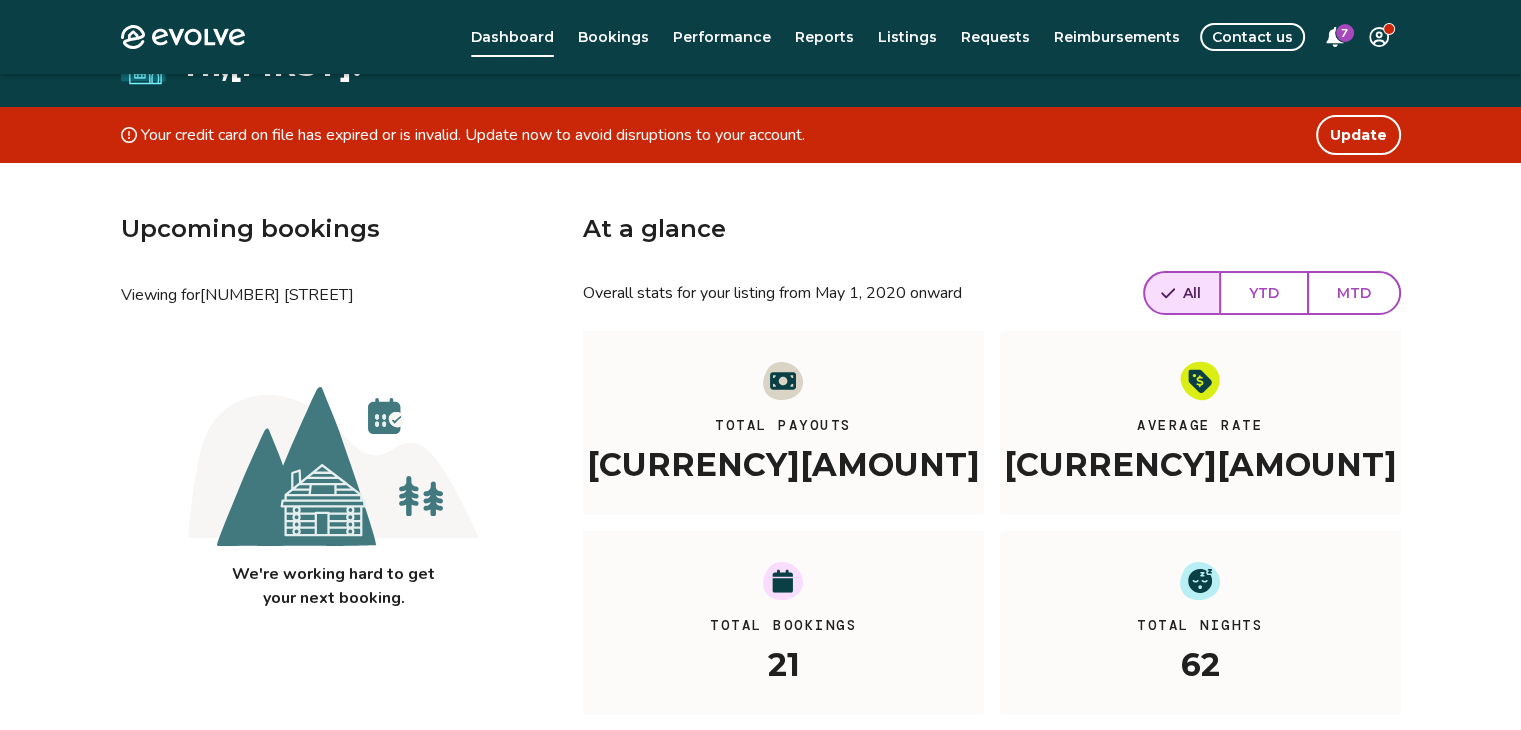 scroll, scrollTop: 0, scrollLeft: 0, axis: both 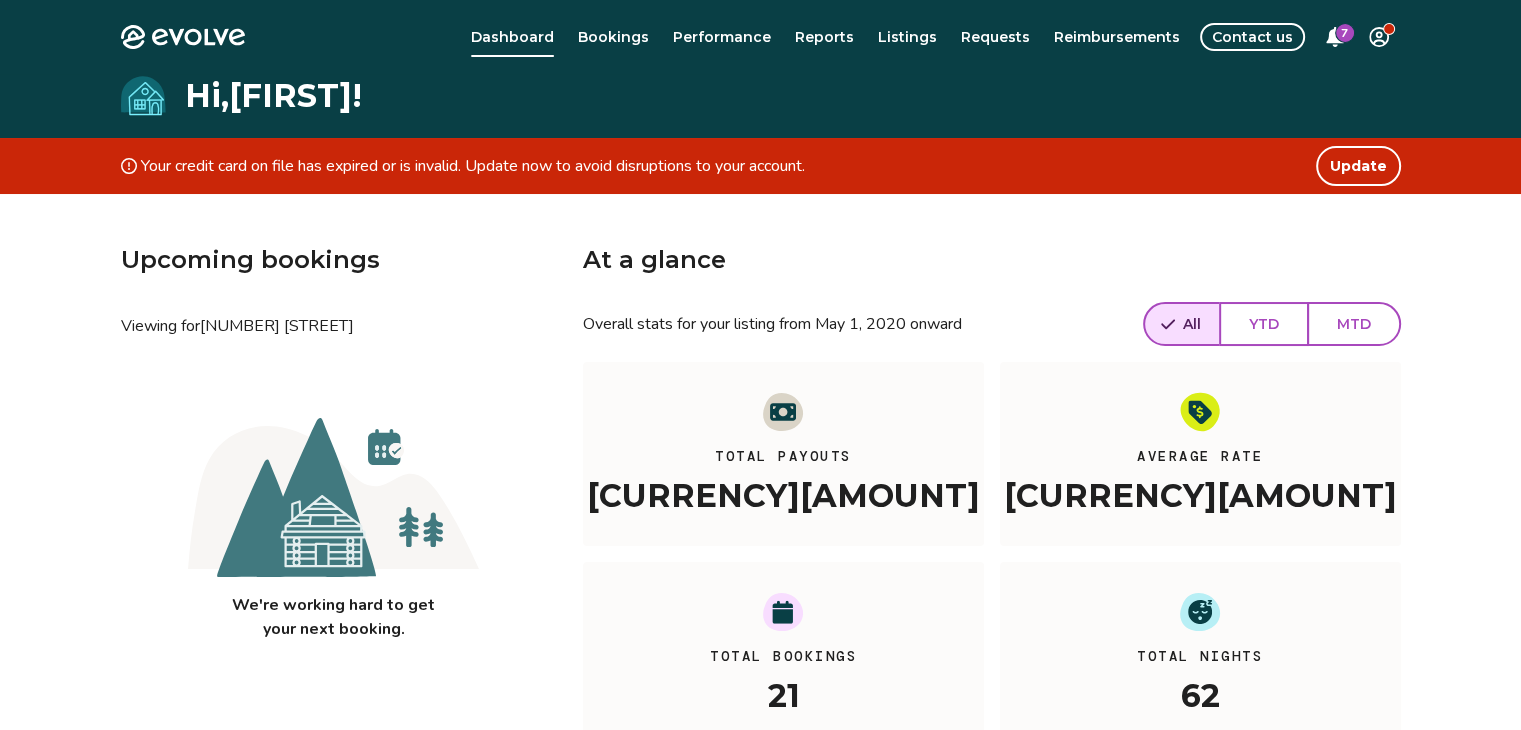 click on "7" at bounding box center [1345, 33] 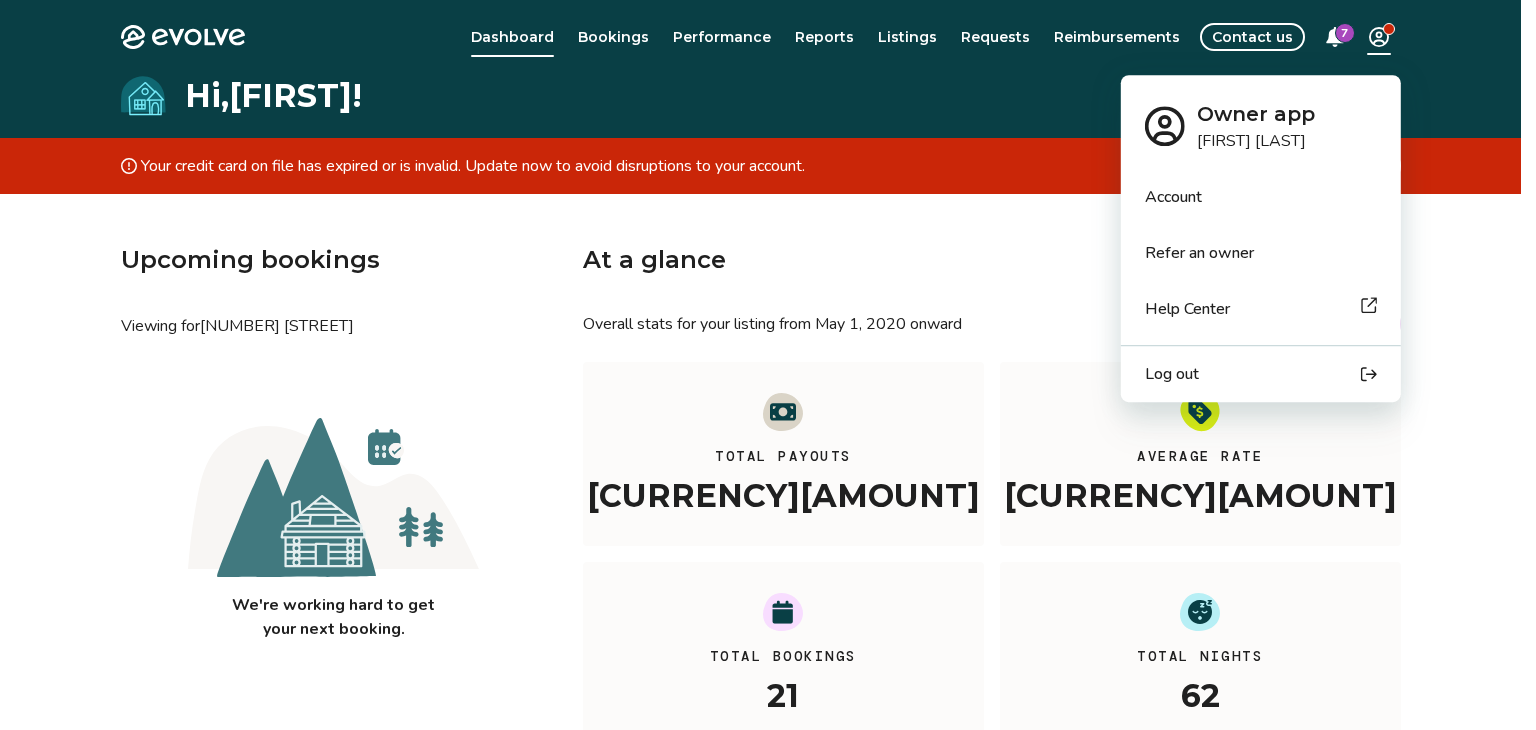 click on "Evolve Dashboard Bookings Performance Reports Listings Requests Reimbursements Contact us [NUMBER] Hi,  [FIRST] ! Your credit card on file has expired or is invalid. Update now to avoid disruptions to your account. Update Upcoming bookings Viewing for  [NUMBER] [STREET] We're working hard to get   your next booking. At a glance Overall stats for your listing from [DATE] onward All YTD MTD Total Payouts [CURRENCY][AMOUNT] Average Rate [CURRENCY][AMOUNT] Total Bookings [NUMBER] Total Nights [NUMBER] View performance Looking for the booking site links to your listing?  You can find these under  the  Listings  overview © [YEAR]-Present Evolve Vacation Rental Network Privacy Policy | Terms of Service
Owner app [FIRST]   [LAST] Account Refer an owner Help Center Log out" at bounding box center (768, 543) 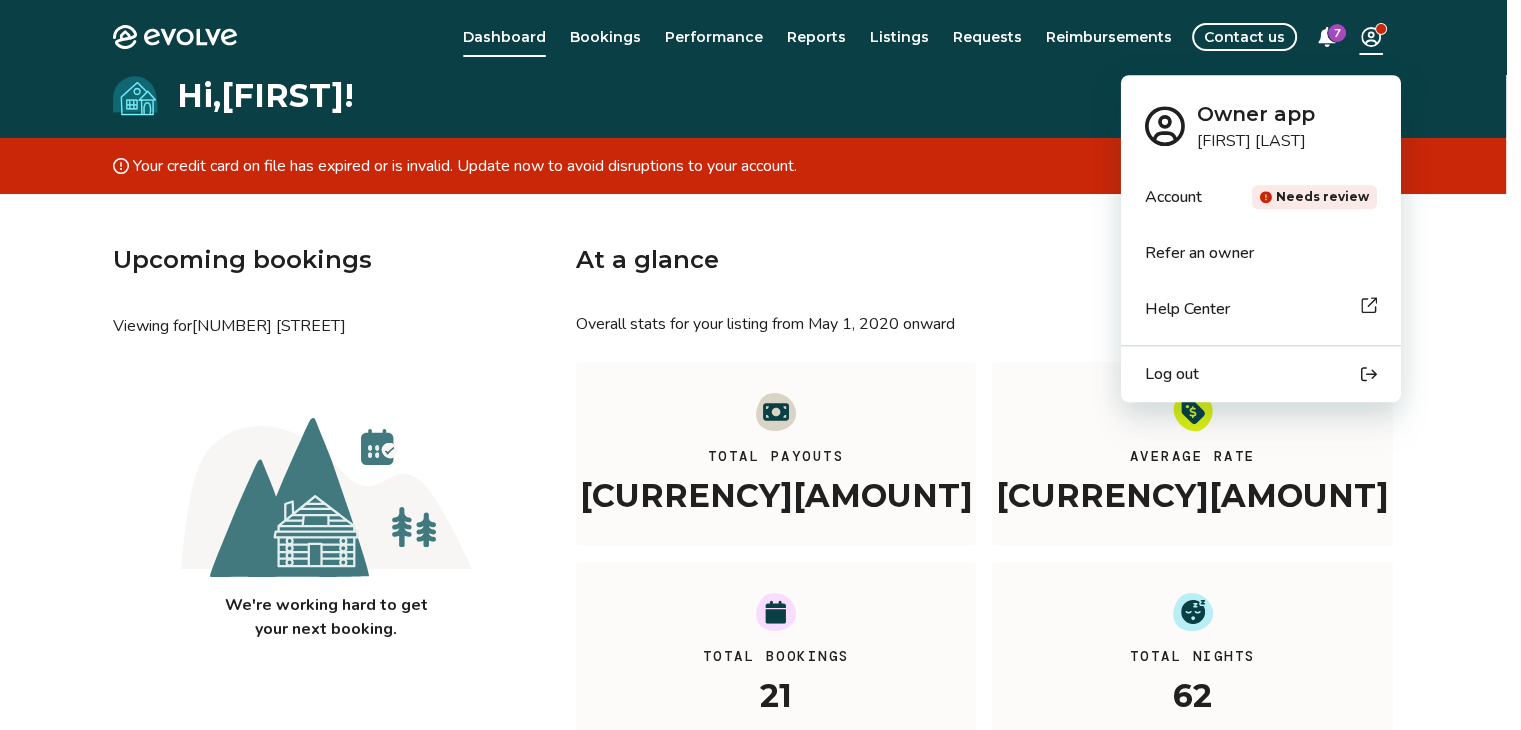 click on "Evolve Dashboard Bookings Performance Reports Listings Requests Reimbursements Contact us [NUMBER] Hi,  [FIRST] ! Your credit card on file has expired or is invalid. Update now to avoid disruptions to your account. Update Upcoming bookings Viewing for  [NUMBER] [STREET] We're working hard to get   your next booking. At a glance Overall stats for your listing from [DATE] onward All YTD MTD Total Payouts [CURRENCY][AMOUNT] Average Rate [CURRENCY][AMOUNT] Total Bookings [NUMBER] Total Nights [NUMBER] View performance Looking for the booking site links to your listing?  You can find these under  the  Listings  overview © [YEAR]-Present Evolve Vacation Rental Network Privacy Policy | Terms of Service
Owner app [FIRST]   [LAST] Account Needs review Refer an owner Help Center Log out" at bounding box center [760, 543] 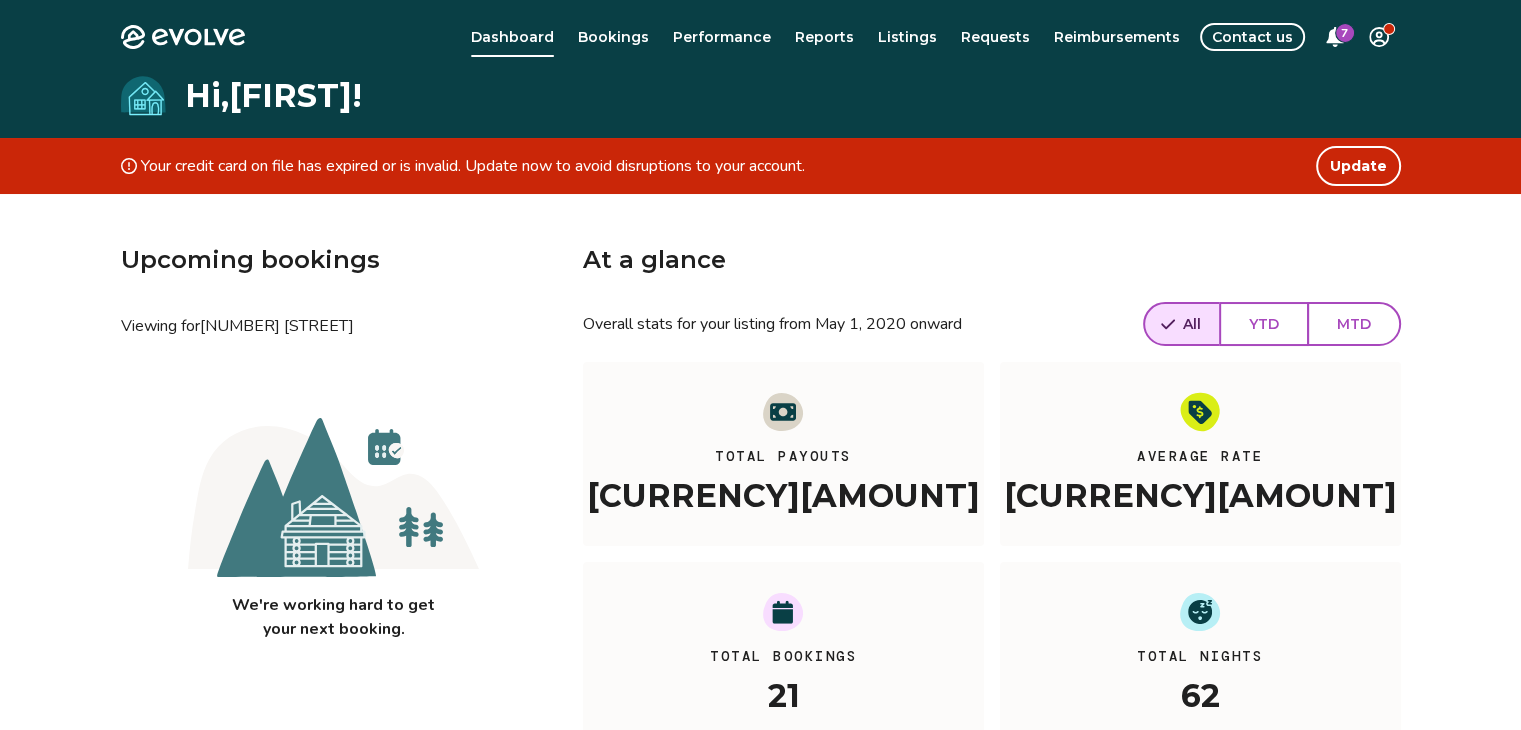 click on "Upcoming bookings Viewing for  [NUMBER] [STREET] We're working hard to get   your next booking. At a glance Overall stats for your listing from [DATE] onward All YTD MTD Total Payouts [CURRENCY][AMOUNT] Average Rate [CURRENCY][AMOUNT] Total Bookings [NUMBER] Total Nights [NUMBER] View performance Looking for the booking site links to your listing?  You can find these under  the  Listings  overview" at bounding box center (761, 600) 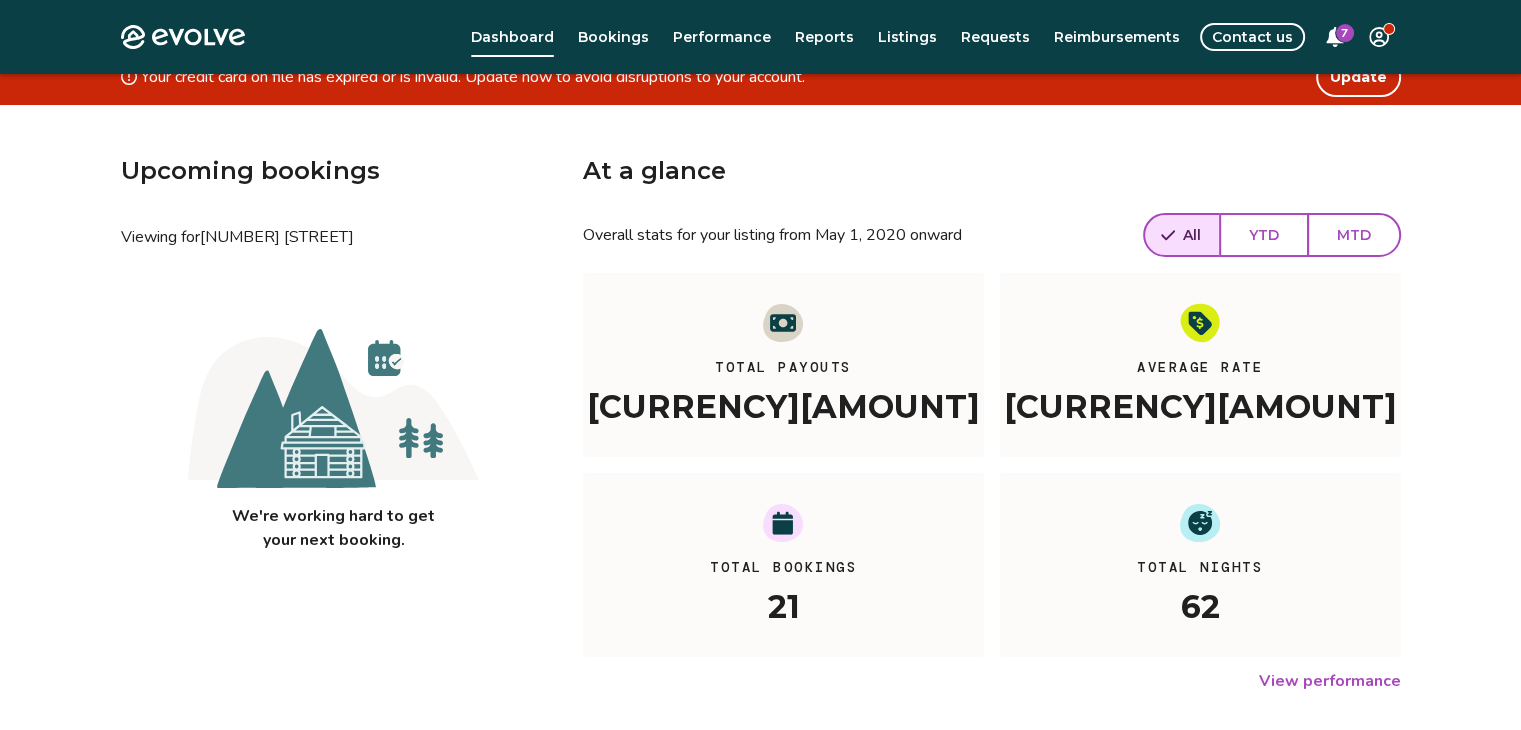 scroll, scrollTop: 0, scrollLeft: 0, axis: both 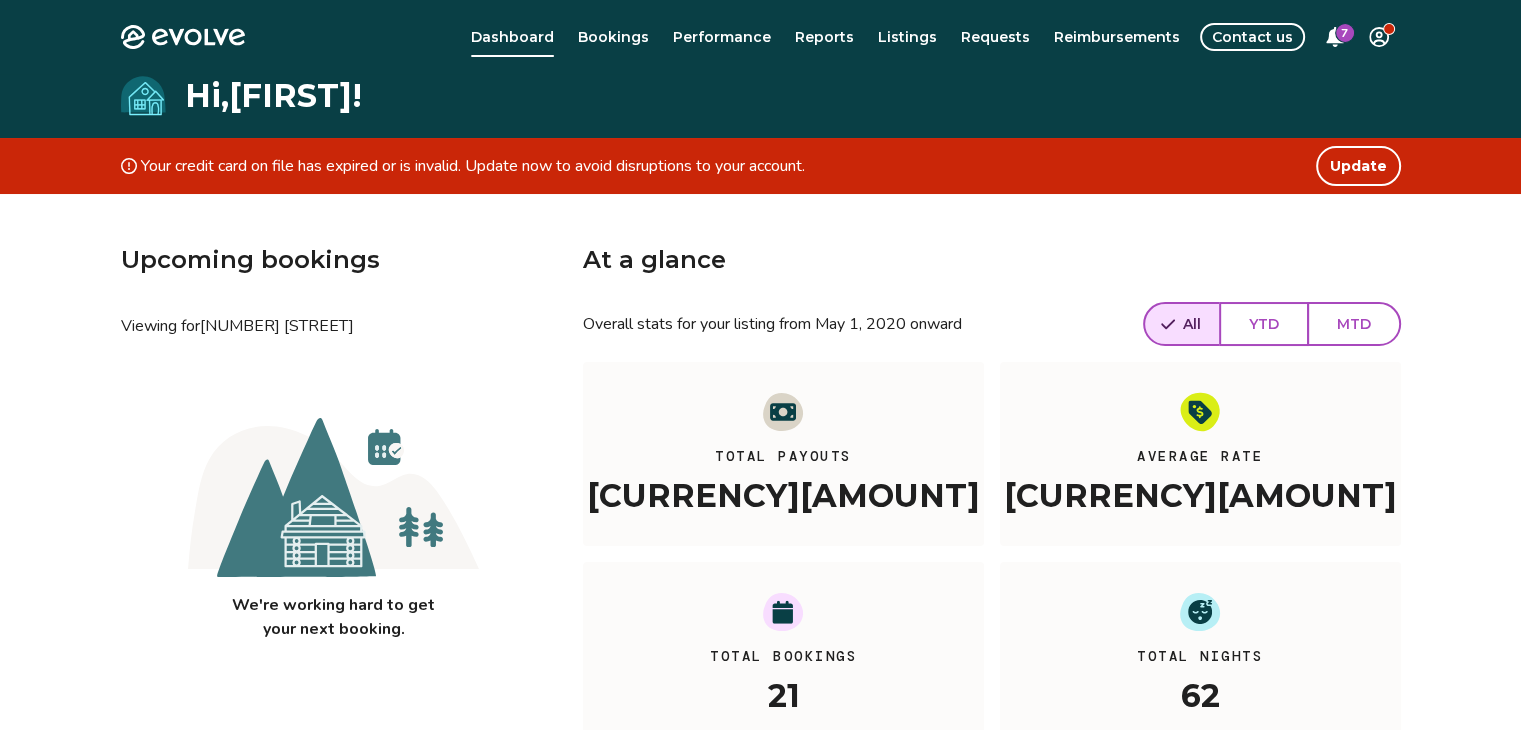 click on "7" at bounding box center (1345, 33) 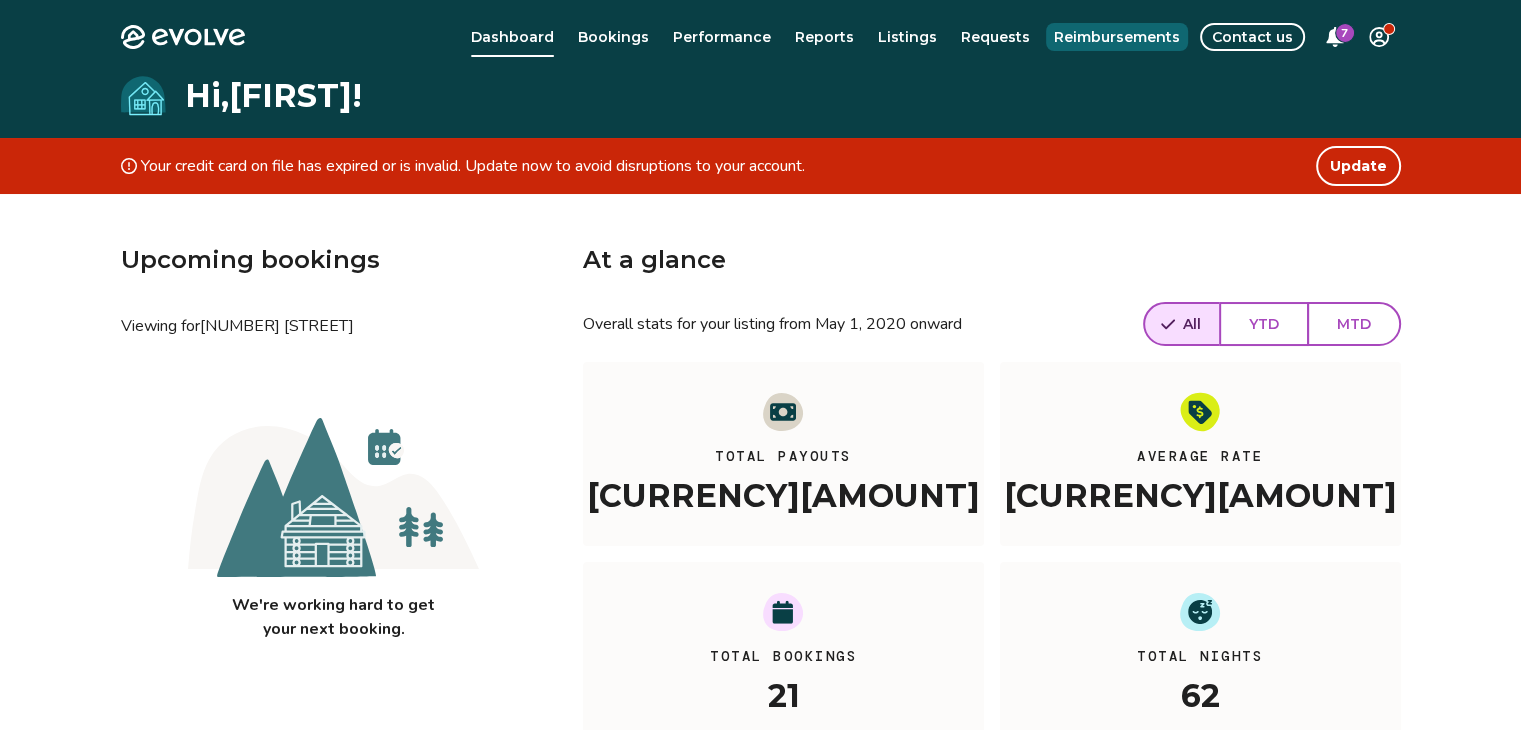 click on "Reimbursements" at bounding box center (1117, 37) 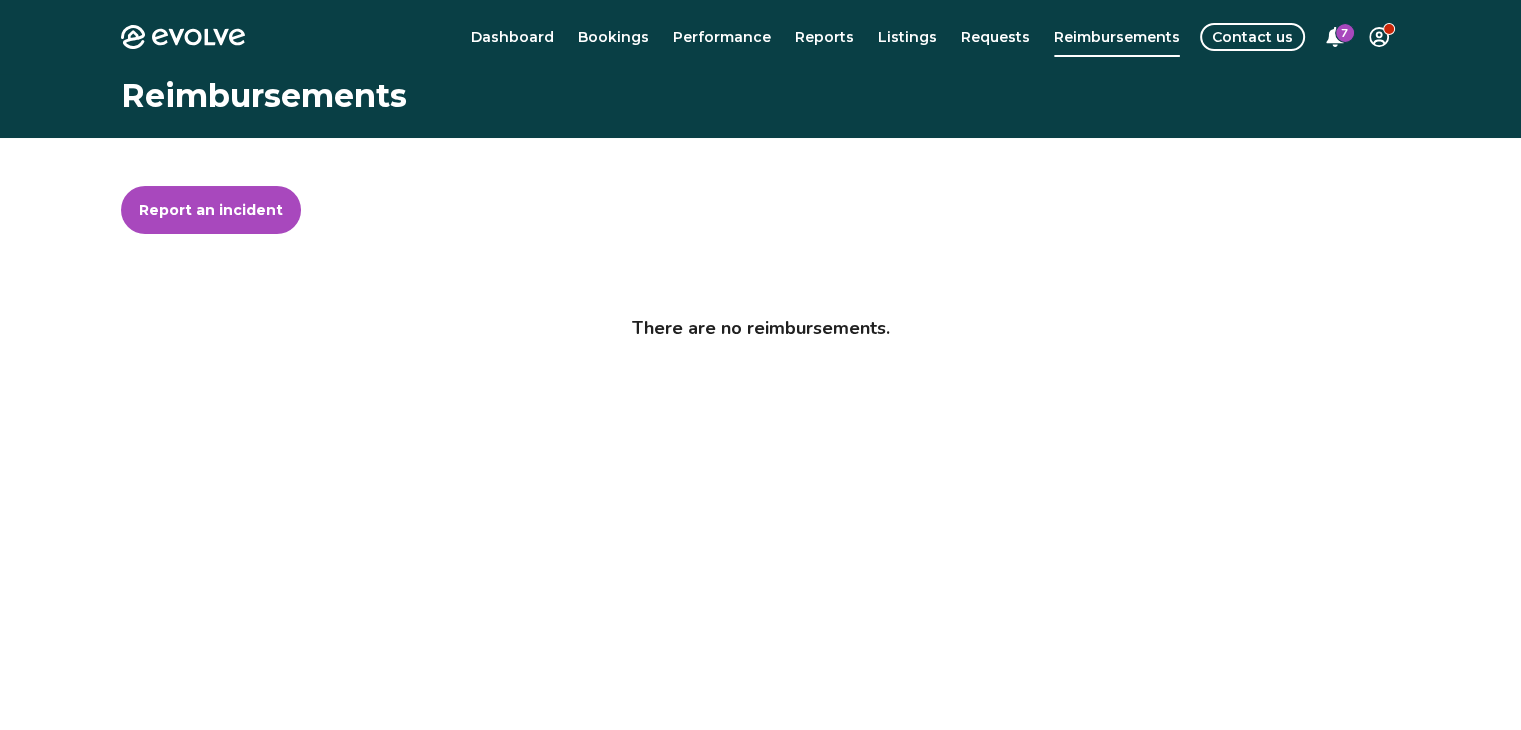 click on "There are no reimbursements." at bounding box center [761, 288] 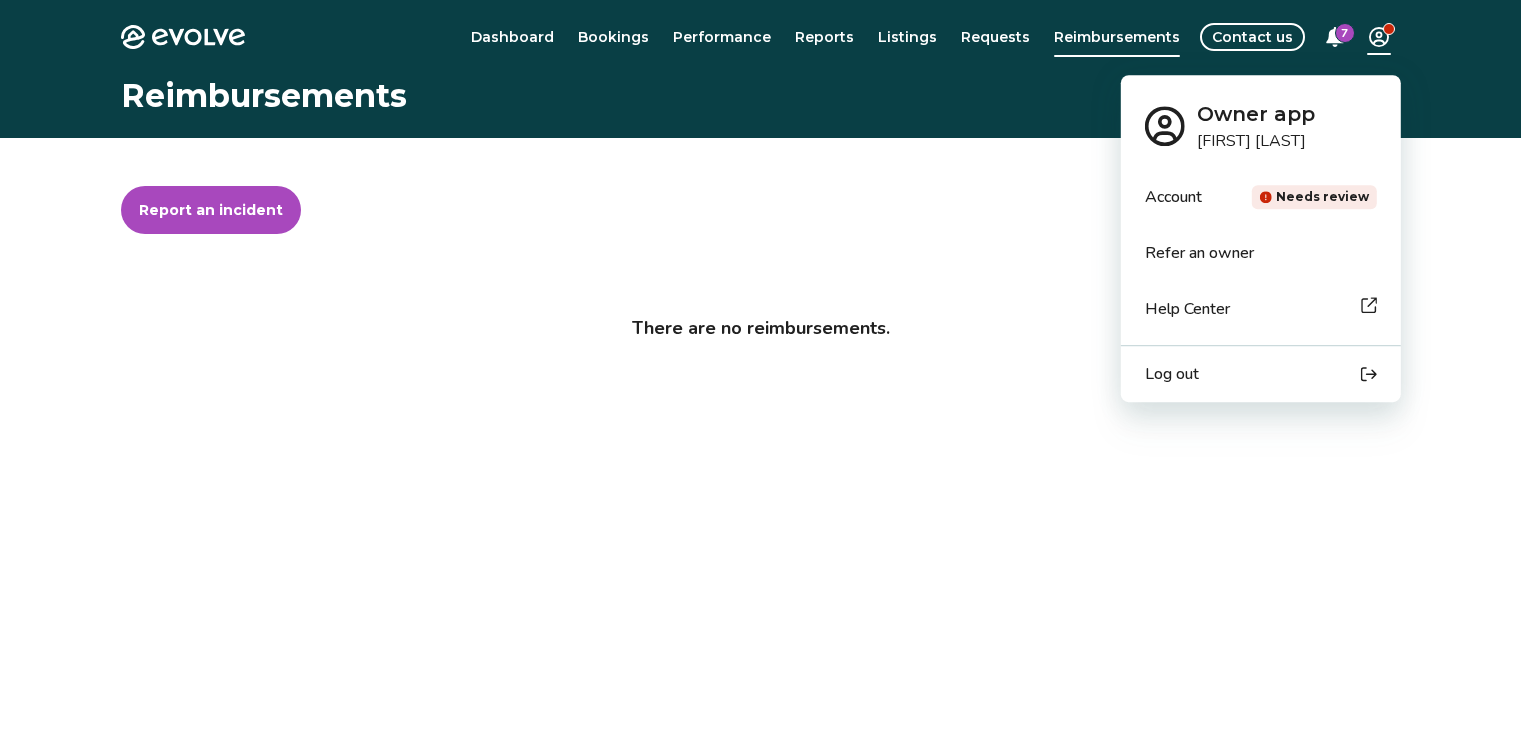 click on "Evolve Dashboard Bookings Performance Reports Listings Requests Reimbursements Contact us [NUMBER] Reimbursements Report an incident There are no reimbursements. © [YEAR]-Present Evolve Vacation Rental Network Privacy Policy | Terms of Service
Owner app [FIRST]   [LAST] Account Needs review Refer an owner Help Center Log out" at bounding box center [768, 517] 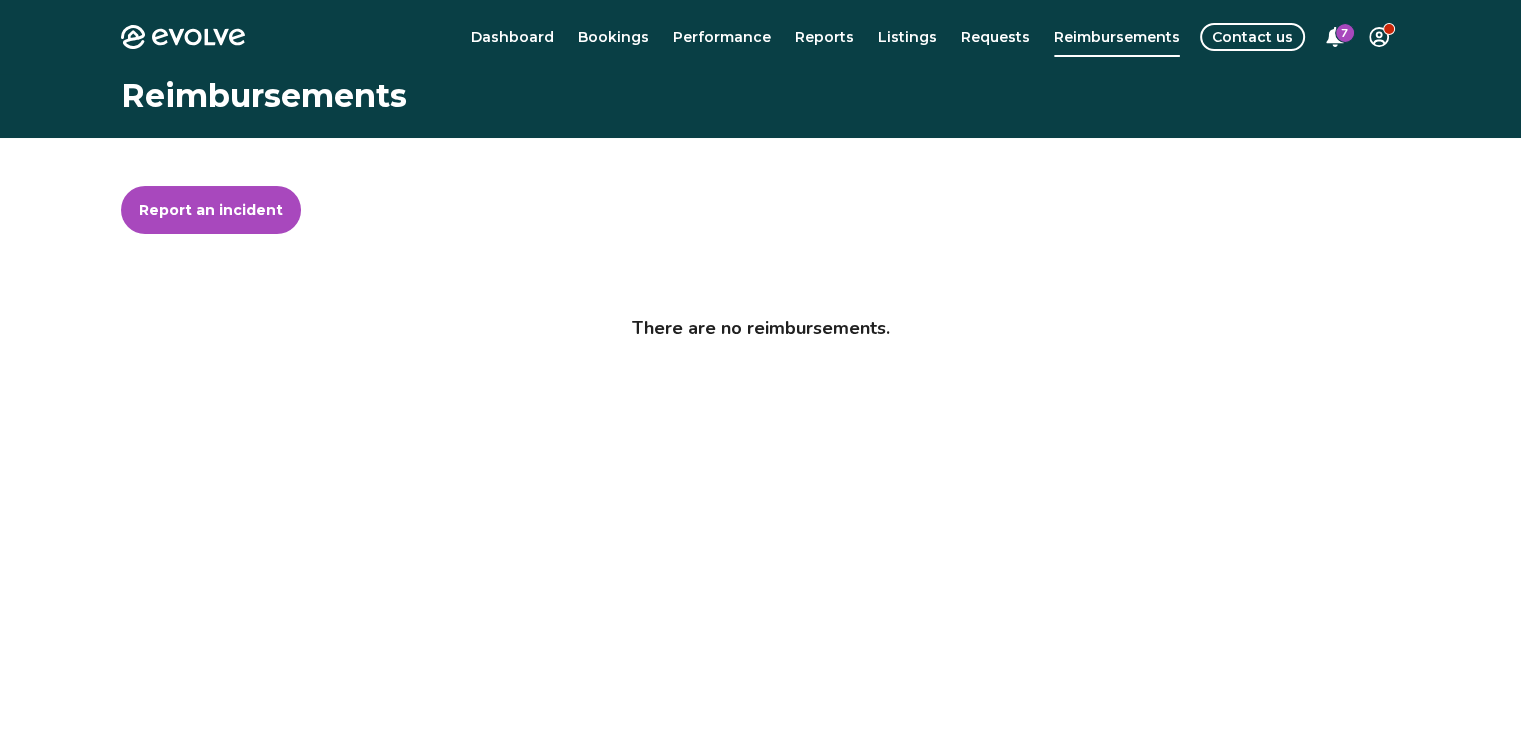 click on "Evolve Dashboard Bookings Performance Reports Listings Requests Reimbursements Contact us [NUMBER] Reimbursements Report an incident There are no reimbursements. © [YEAR]-Present Evolve Vacation Rental Network Privacy Policy | Terms of Service" at bounding box center (760, 517) 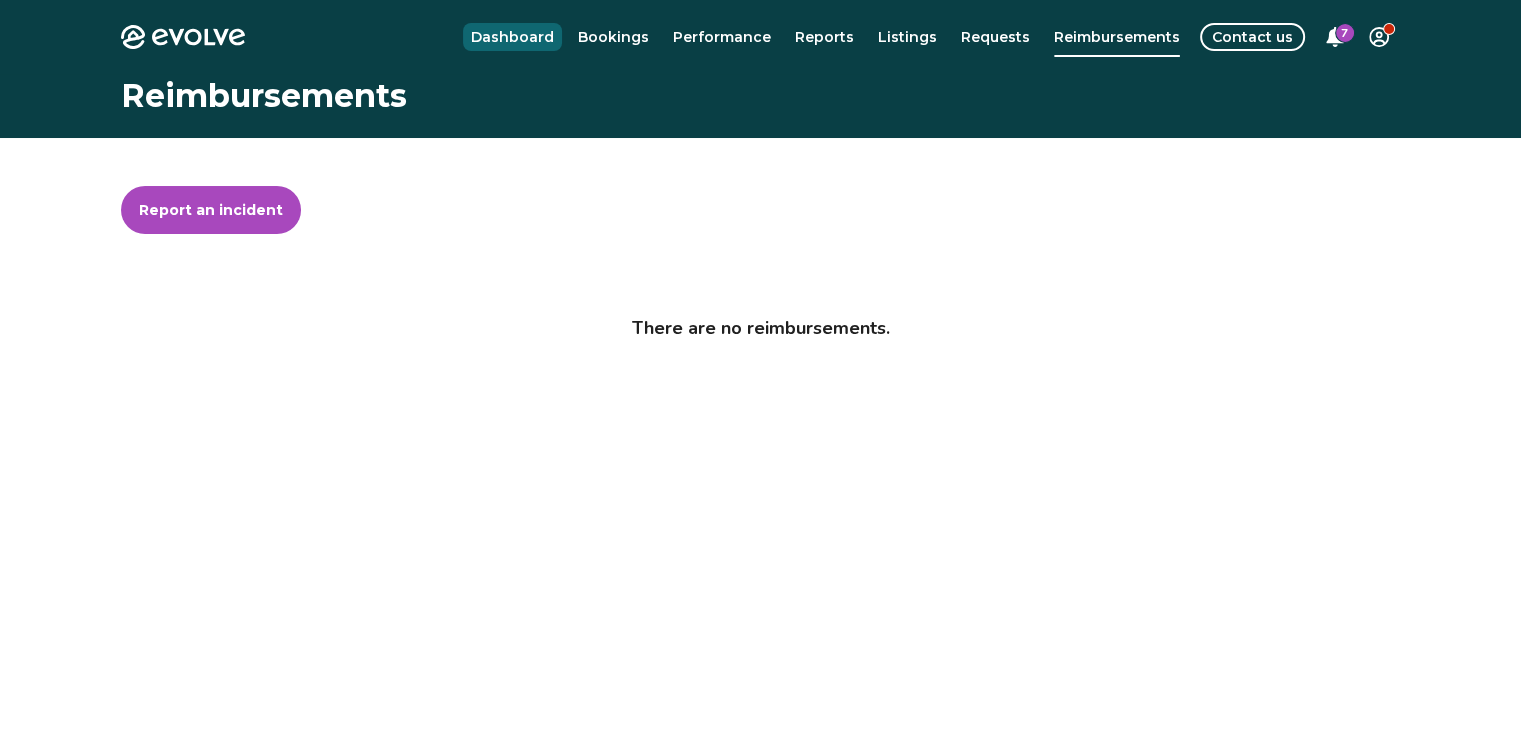 click on "Dashboard" at bounding box center (512, 37) 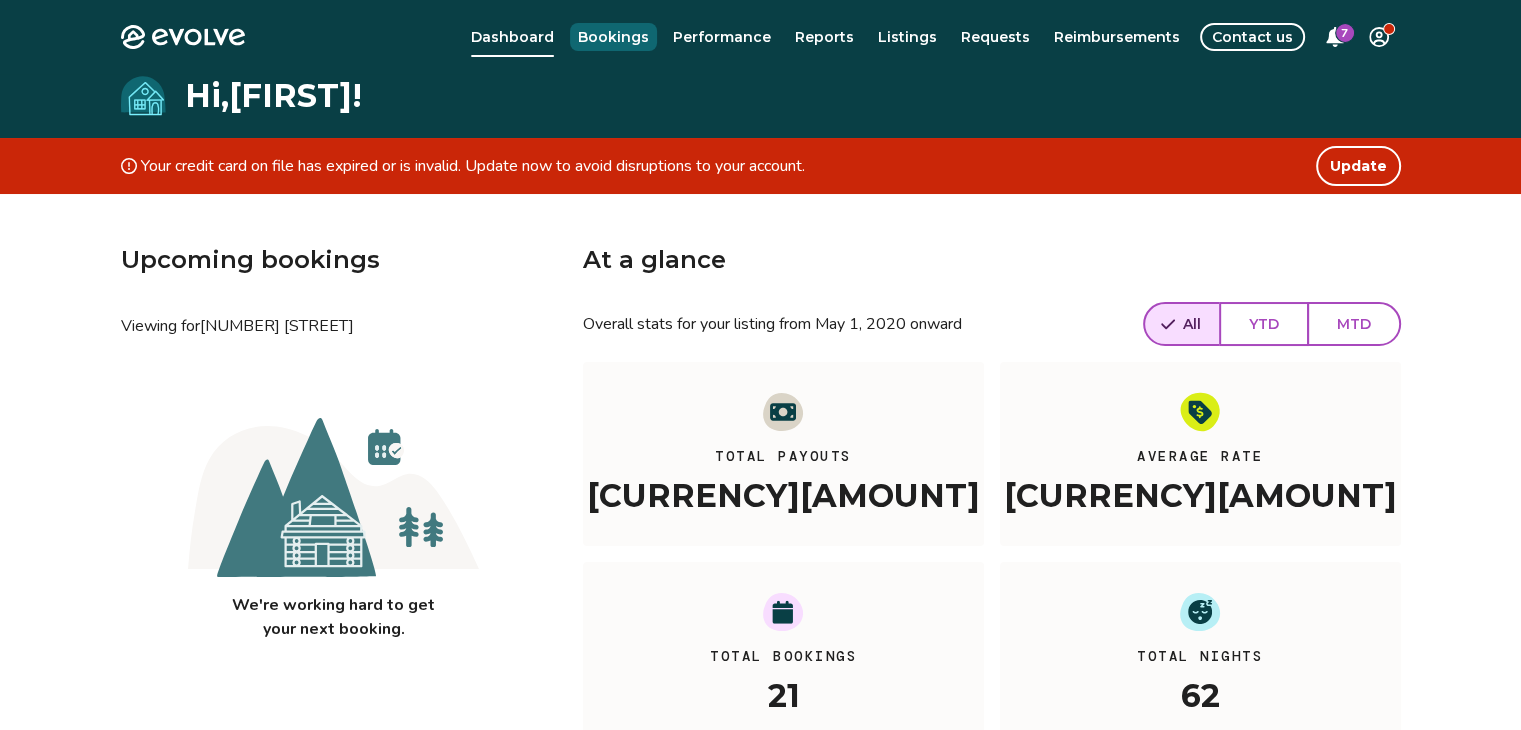 click on "Bookings" at bounding box center [613, 37] 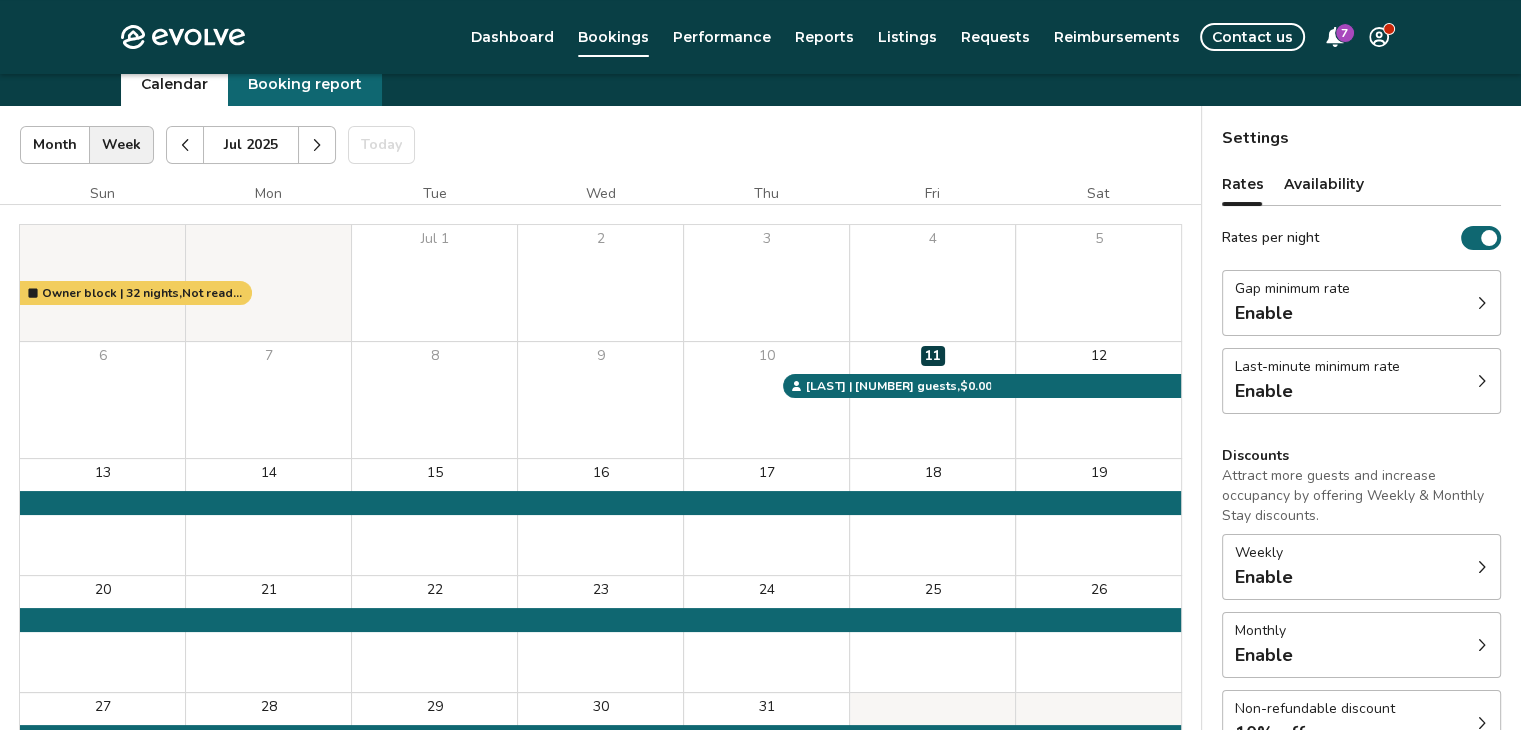 scroll, scrollTop: 68, scrollLeft: 0, axis: vertical 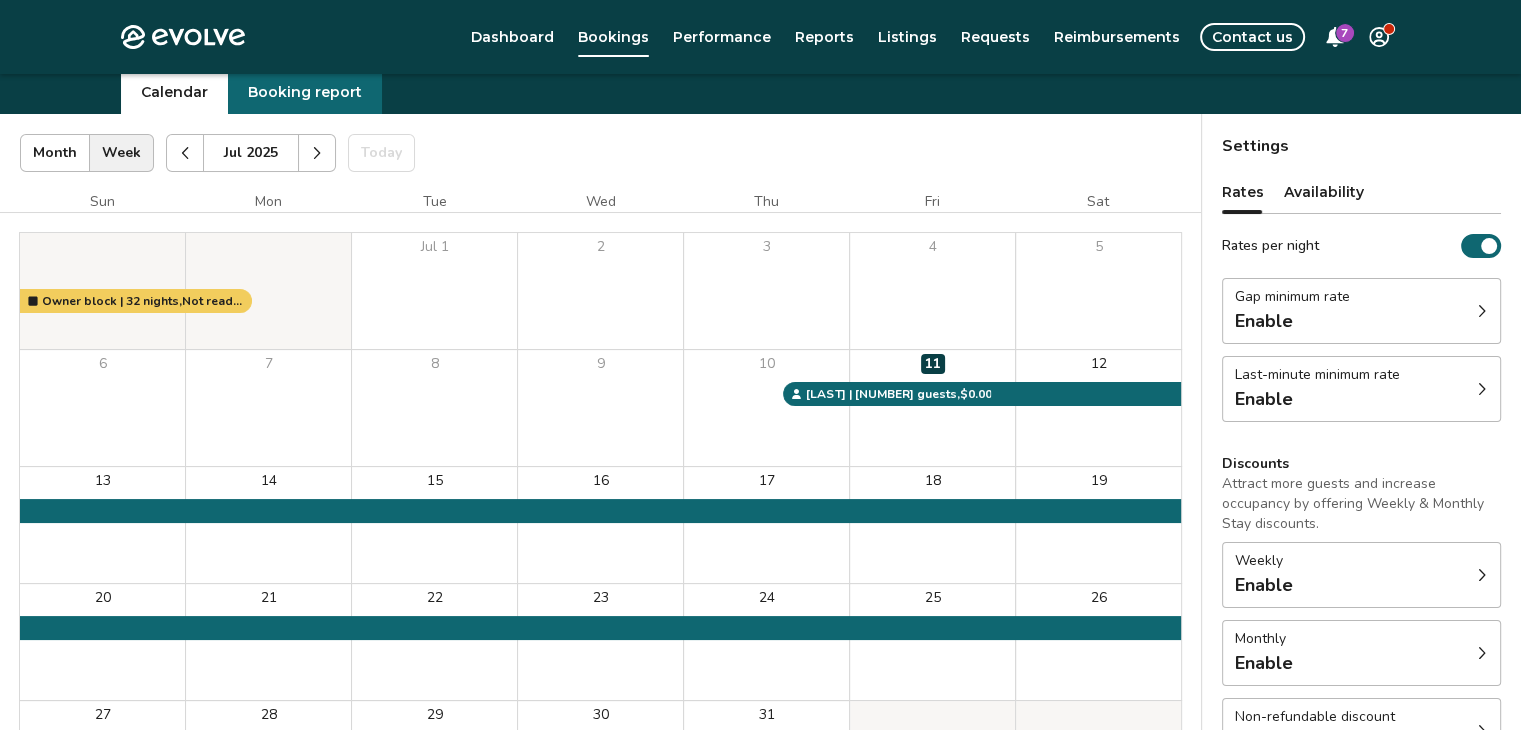 click on "Jul 2025  | Views Month Week Jul 2025 Today Settings" at bounding box center (600, 153) 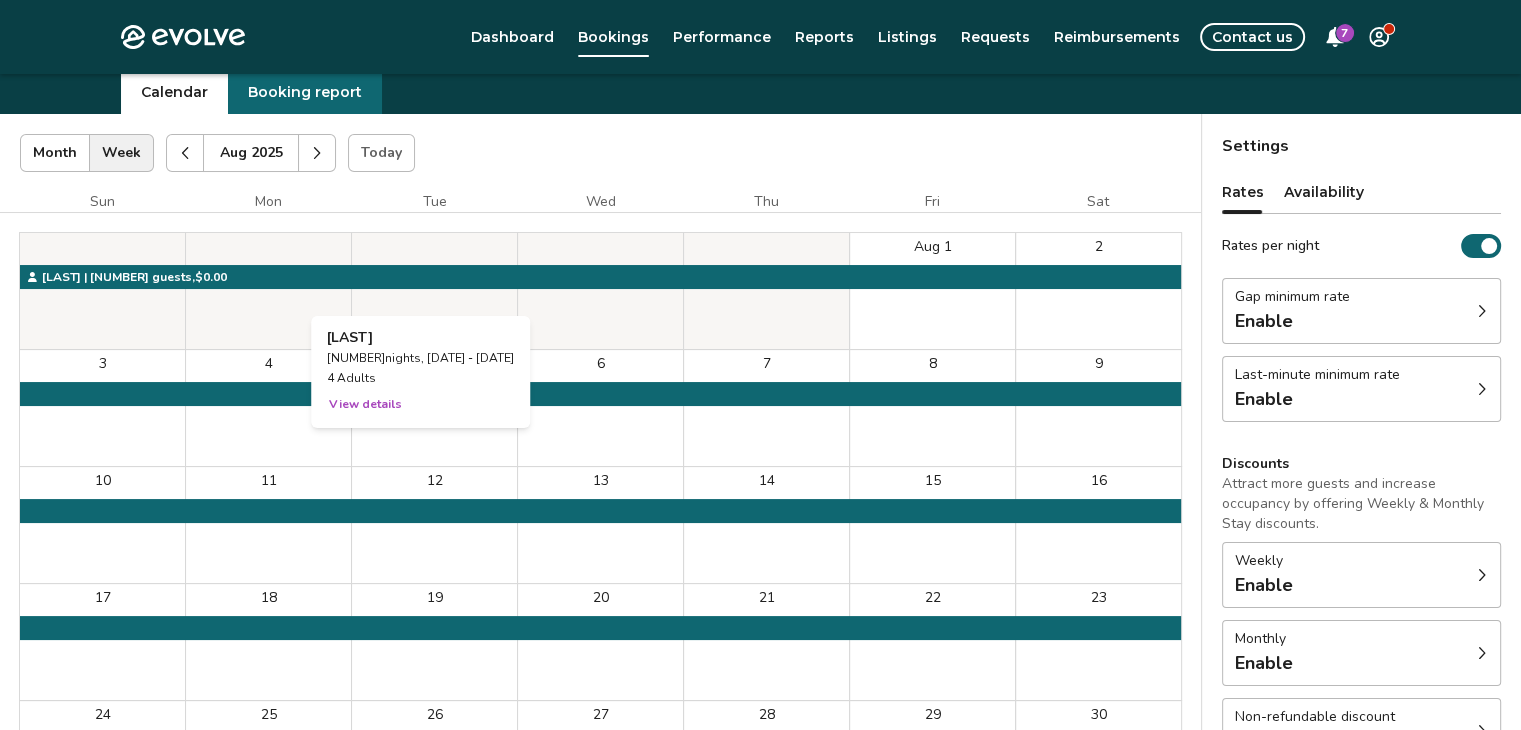 click on "View details" at bounding box center [365, 404] 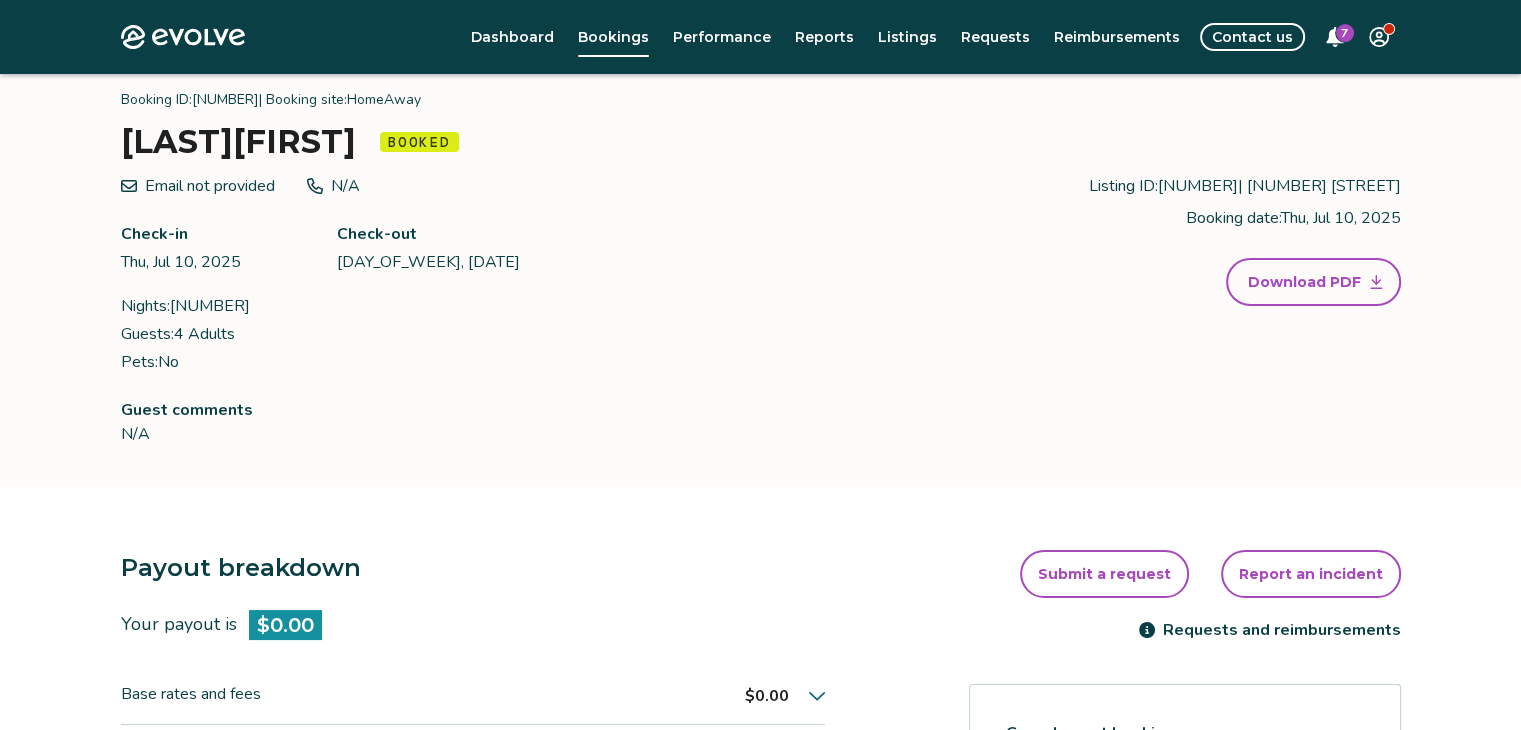 click on "[LAST][FIRST] Booked" at bounding box center [761, 142] 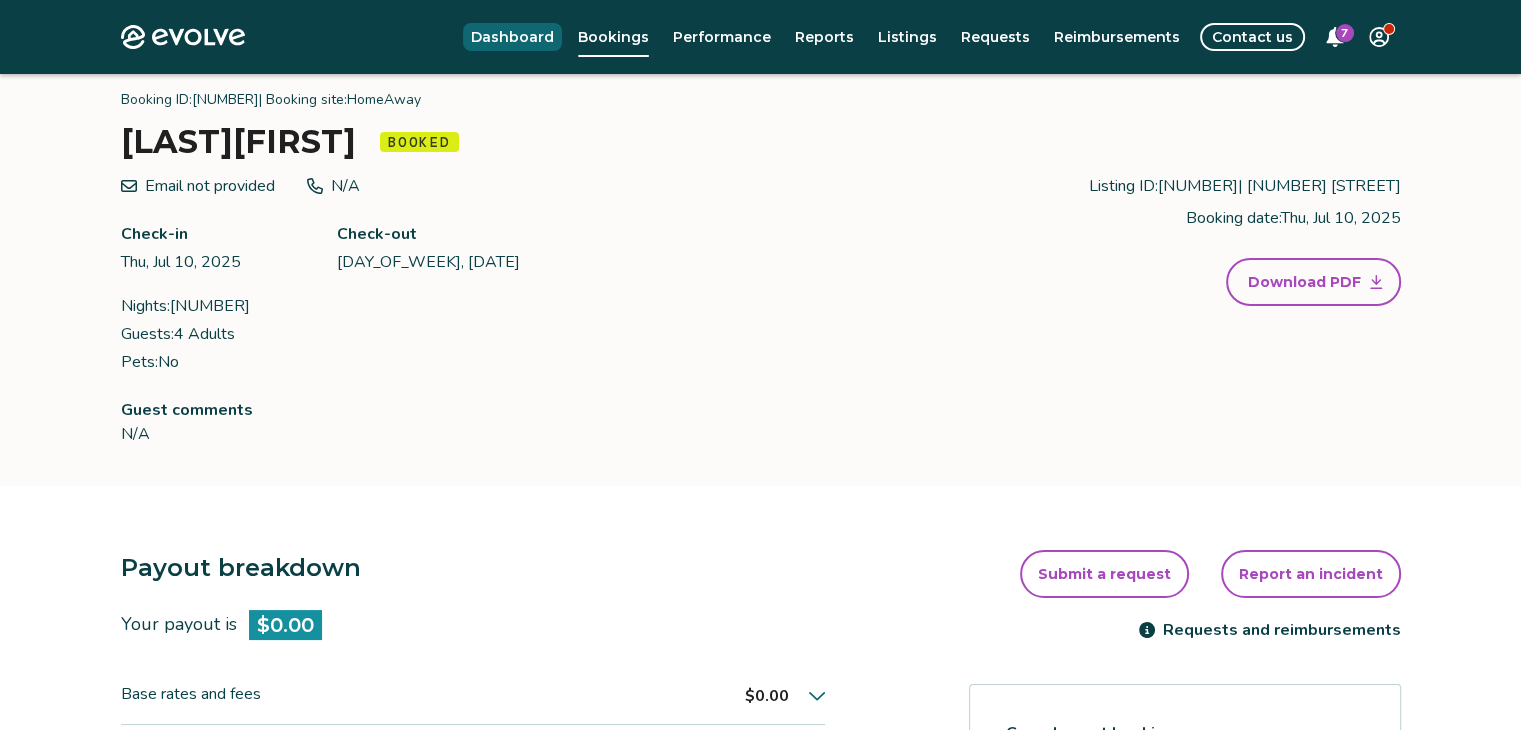 click on "Dashboard" at bounding box center (512, 37) 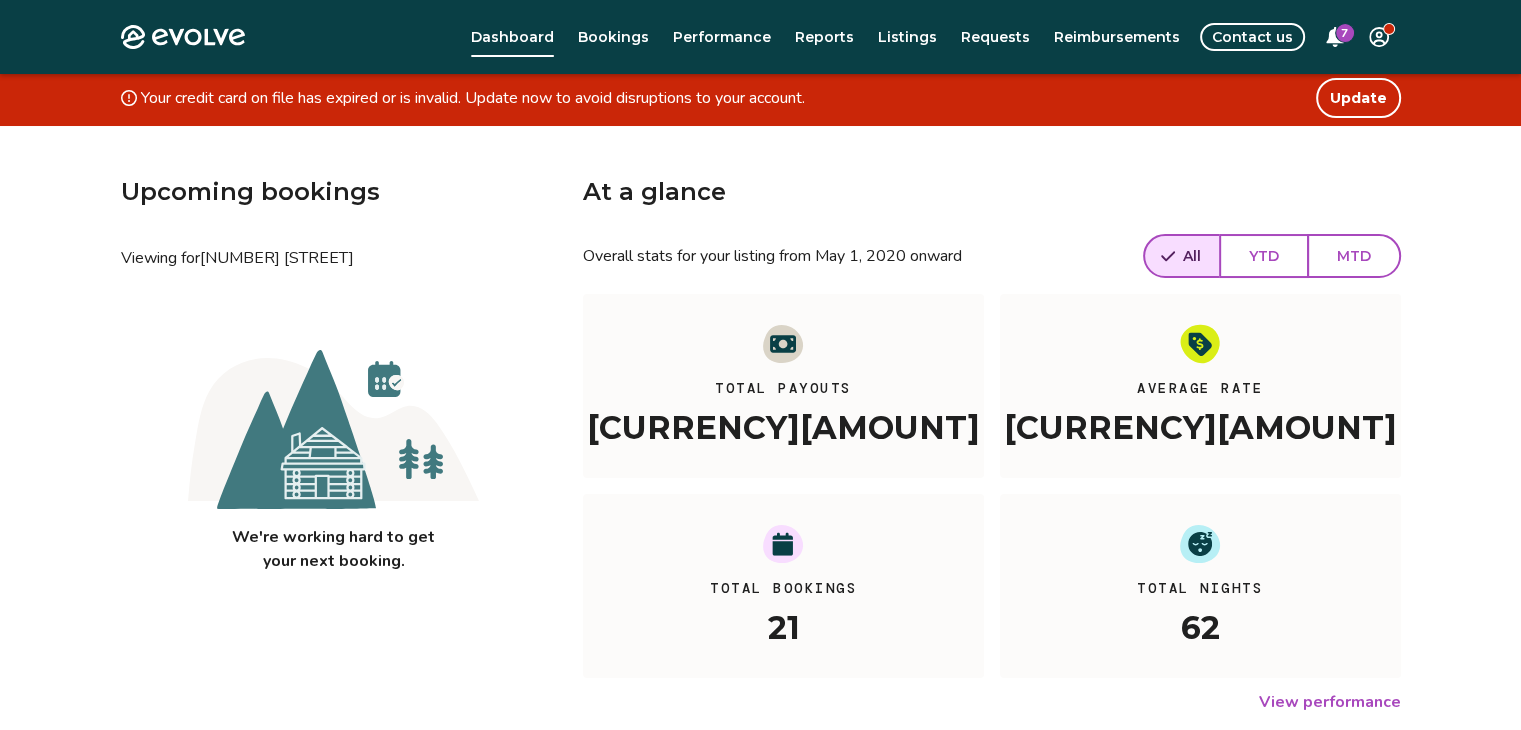 click on "Your credit card on file has expired or is invalid. Update now to avoid disruptions to your account." at bounding box center (473, 98) 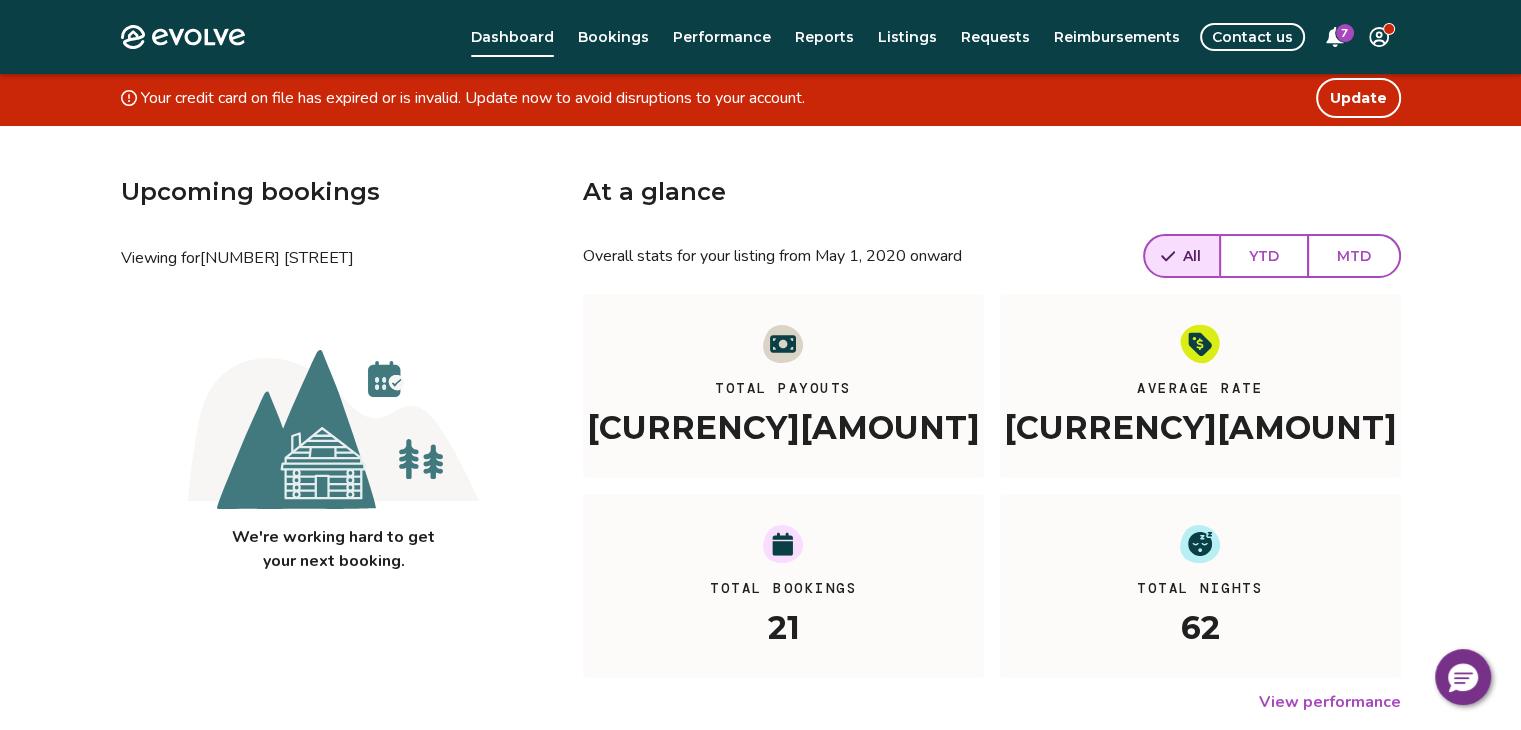 click on "Upcoming bookings Viewing for  [NUMBER] [STREET] We're working hard to get   your next booking. At a glance Overall stats for your listing from [DATE] onward All YTD MTD Total Payouts [CURRENCY][AMOUNT] Average Rate [CURRENCY][AMOUNT] Total Bookings [NUMBER] Total Nights [NUMBER] View performance Looking for the booking site links to your listing?  You can find these under  the  Listings  overview" at bounding box center (761, 532) 